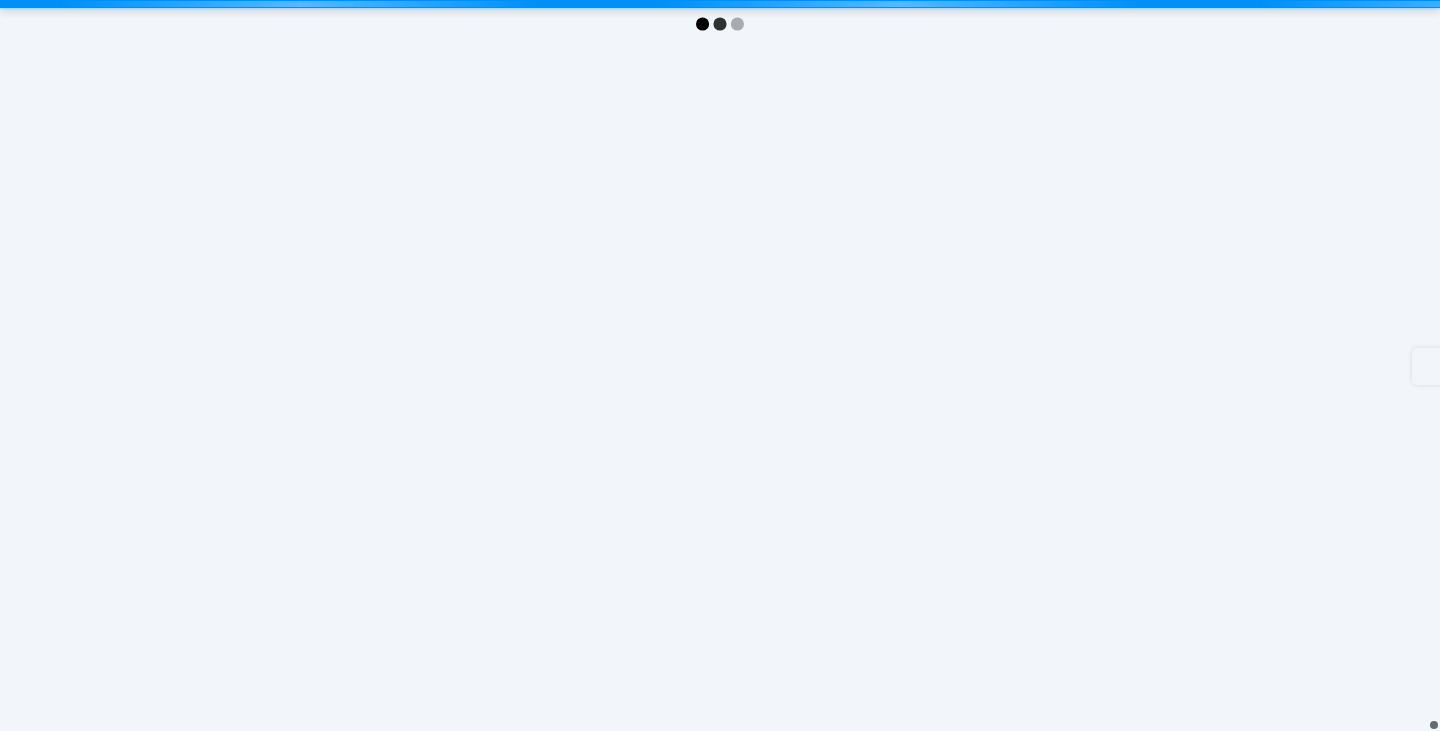 scroll, scrollTop: 0, scrollLeft: 0, axis: both 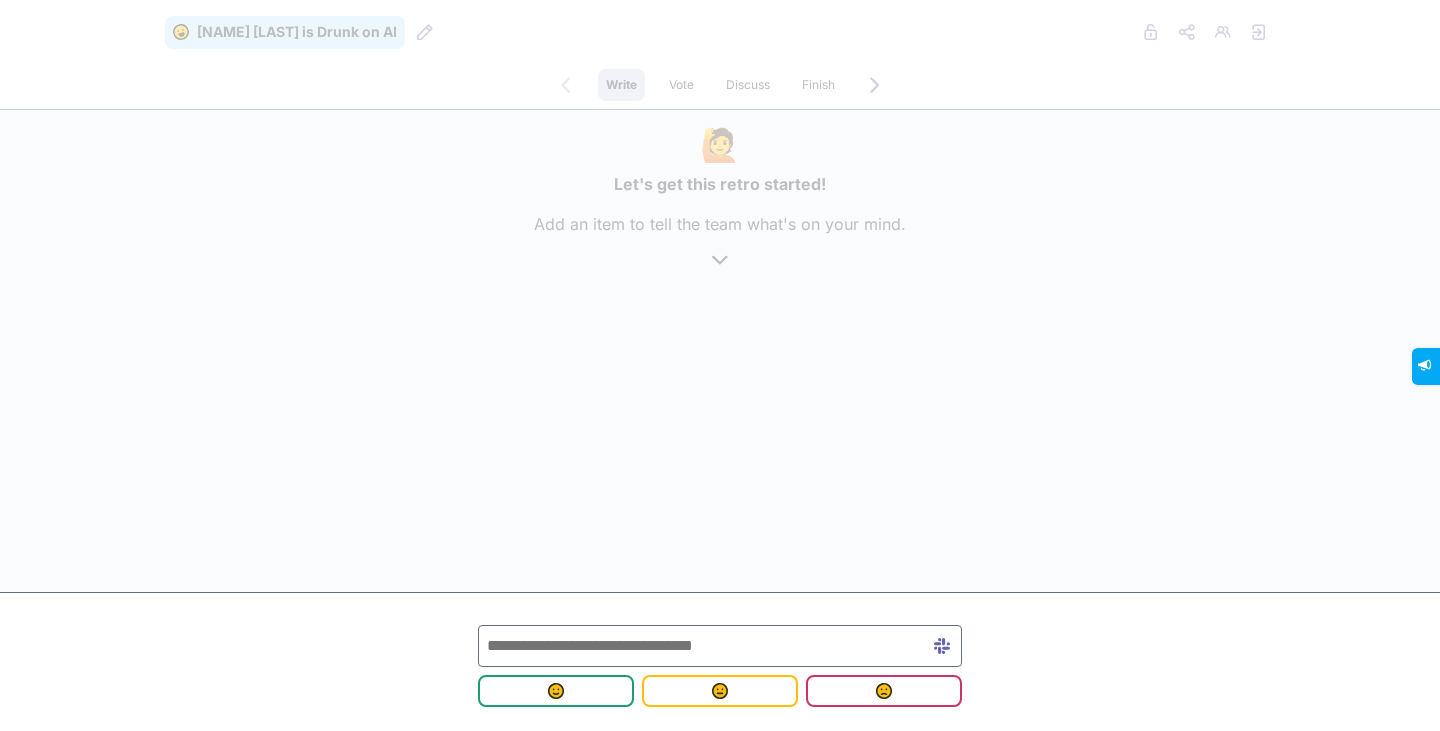 click at bounding box center [720, 646] 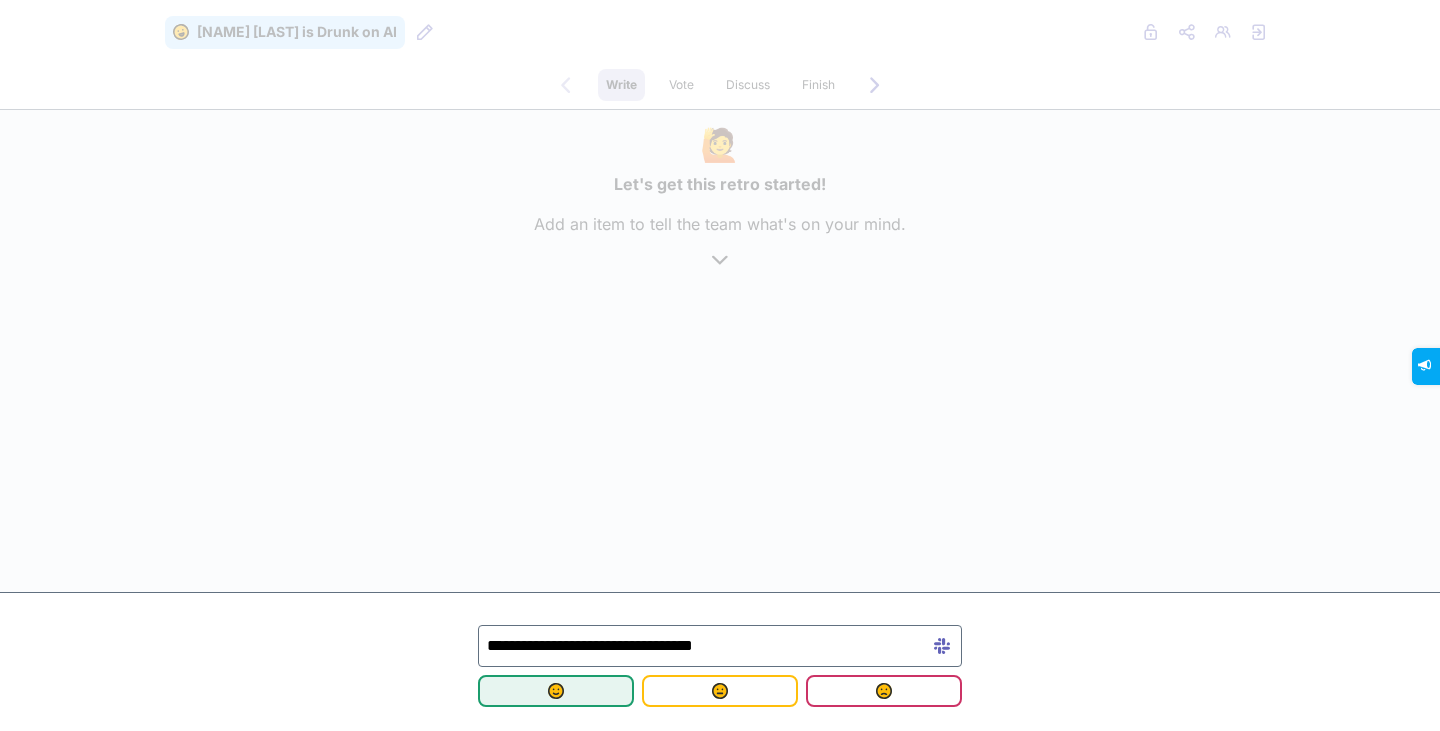 type on "**********" 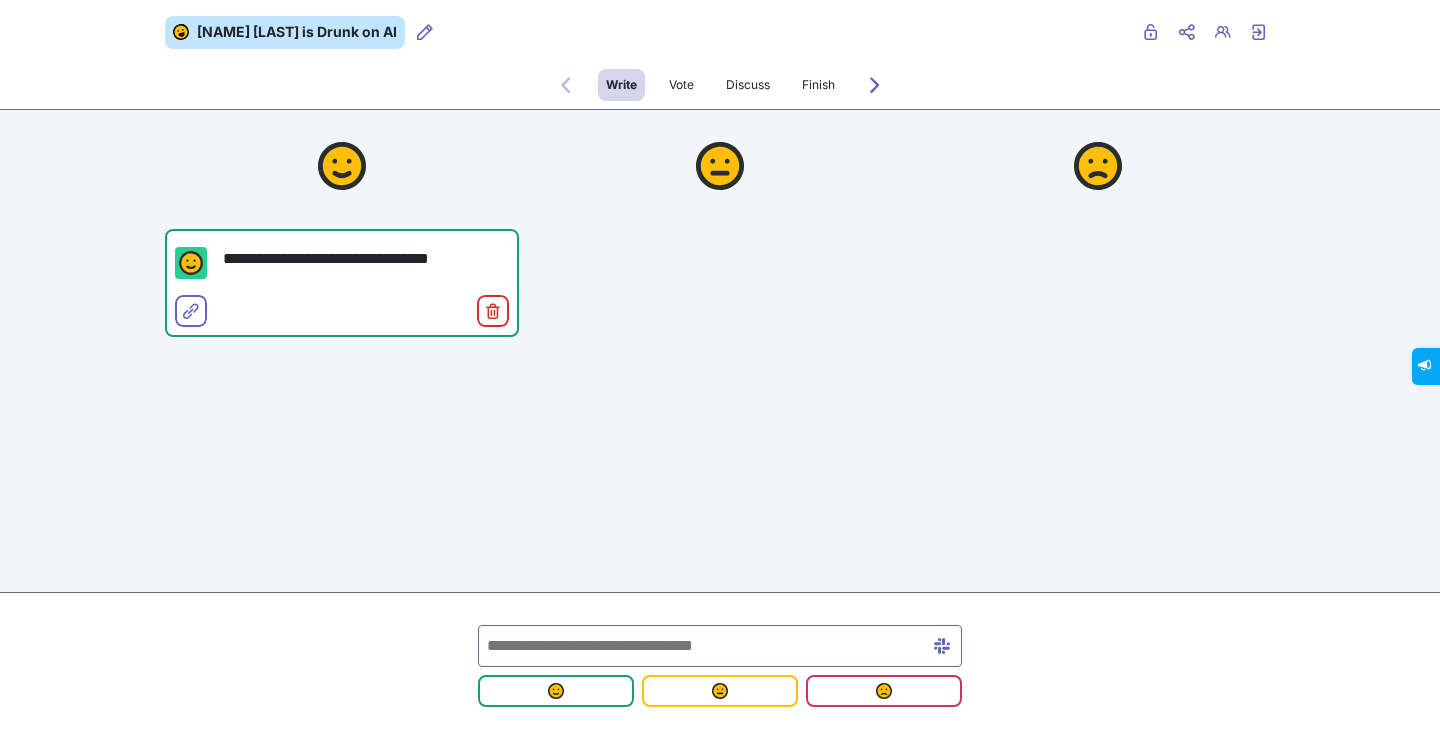 click at bounding box center [720, 646] 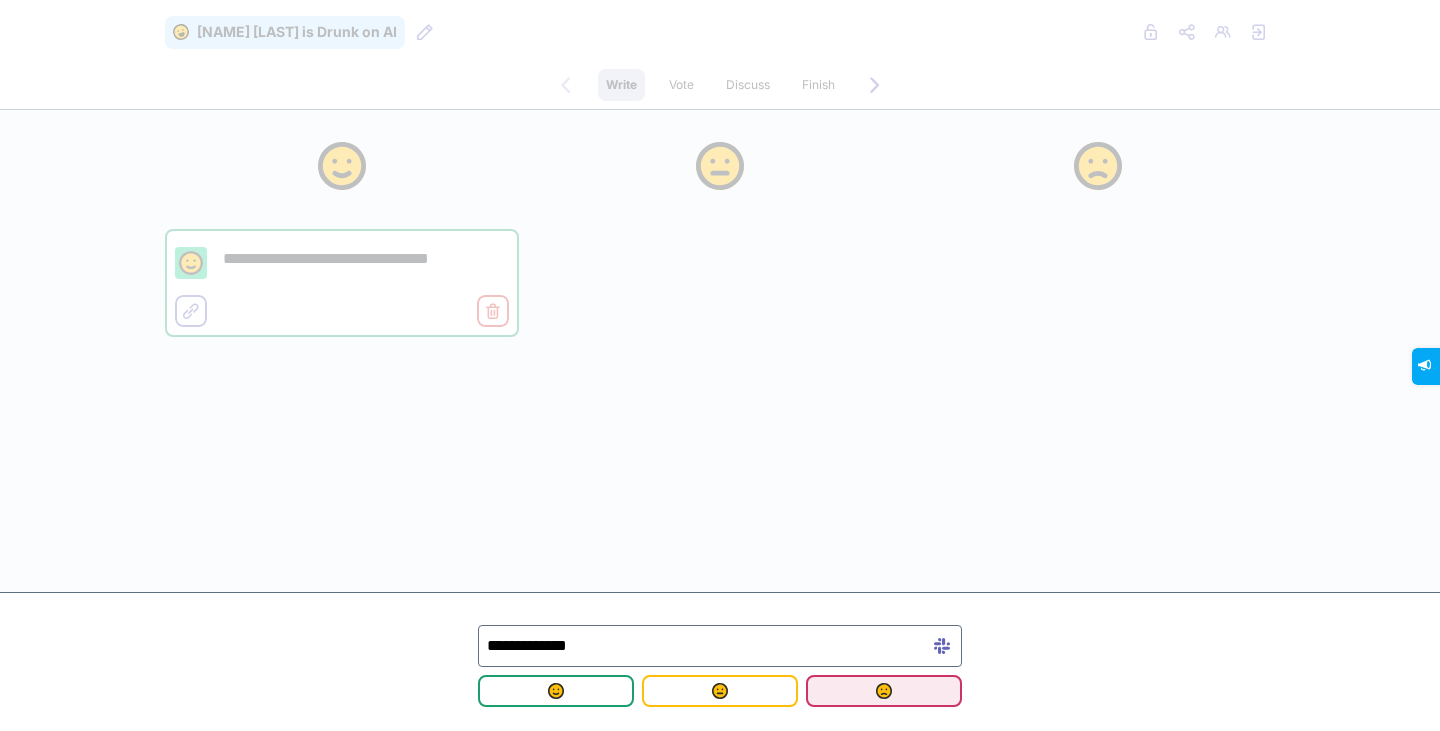 type on "**********" 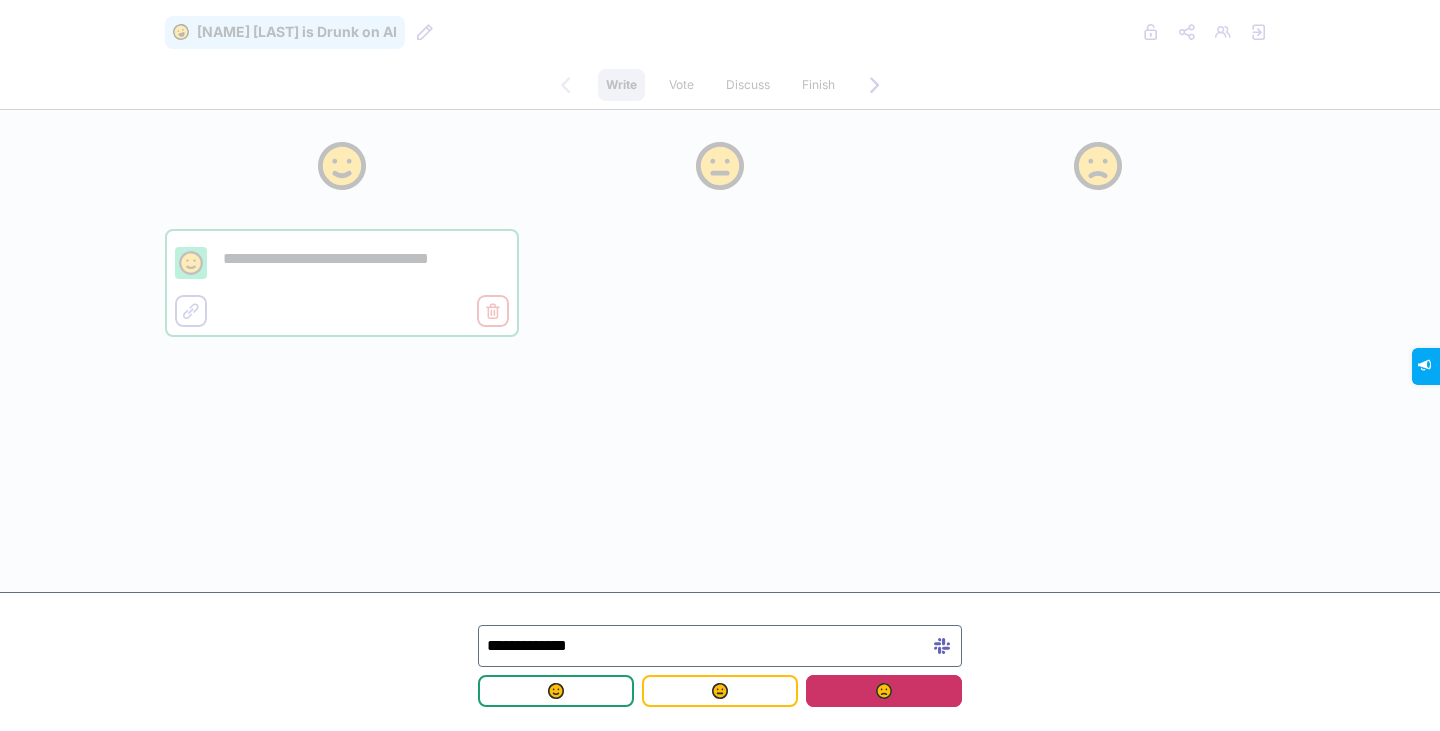 click at bounding box center (884, 691) 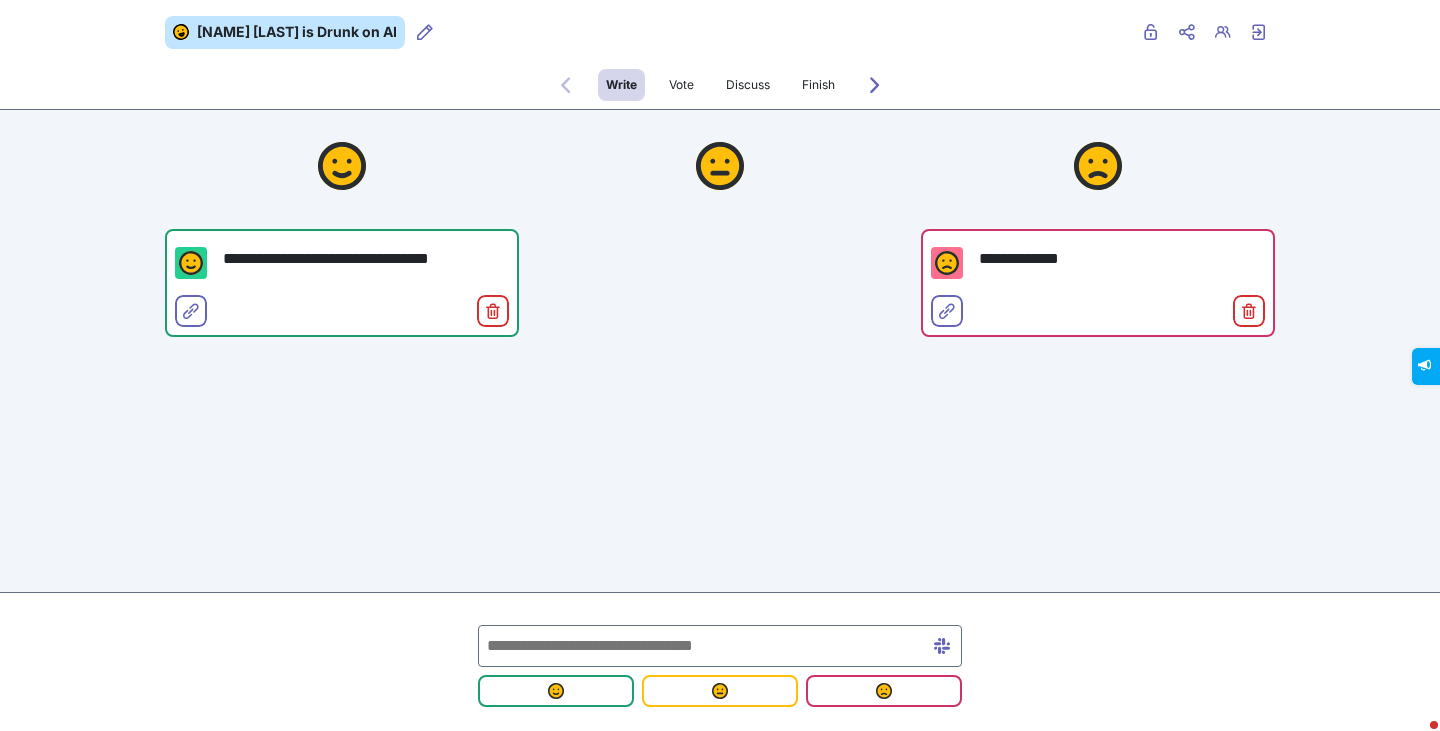 click on "**********" at bounding box center [342, 236] 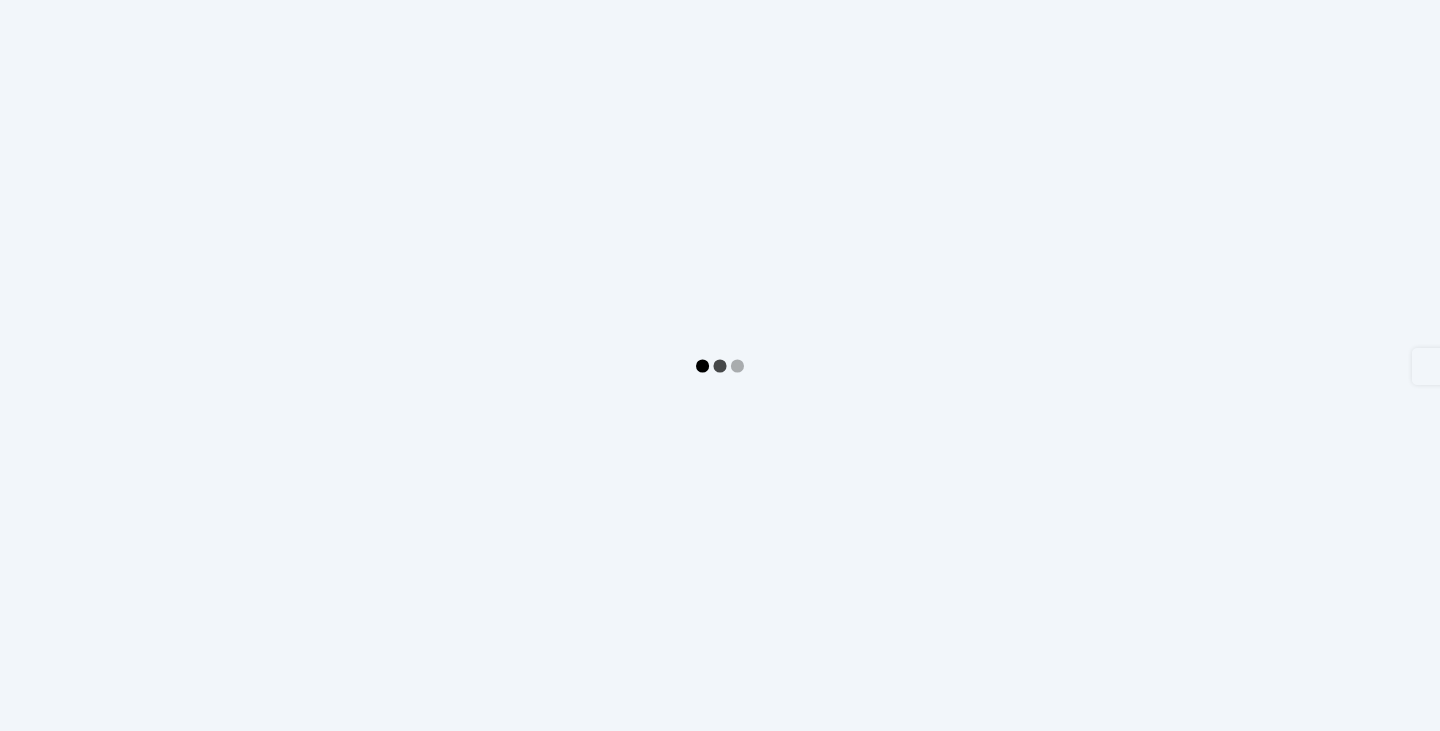 scroll, scrollTop: 0, scrollLeft: 0, axis: both 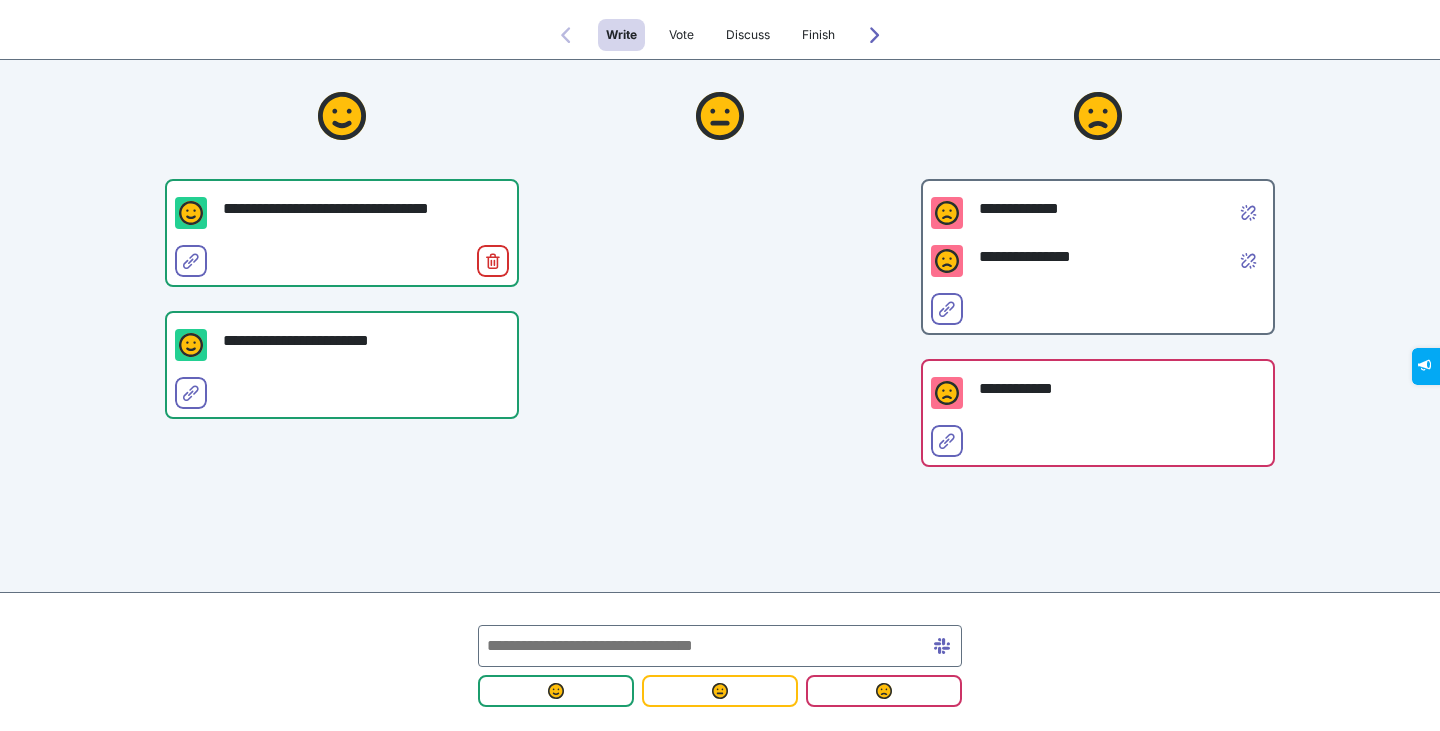 click at bounding box center [720, 646] 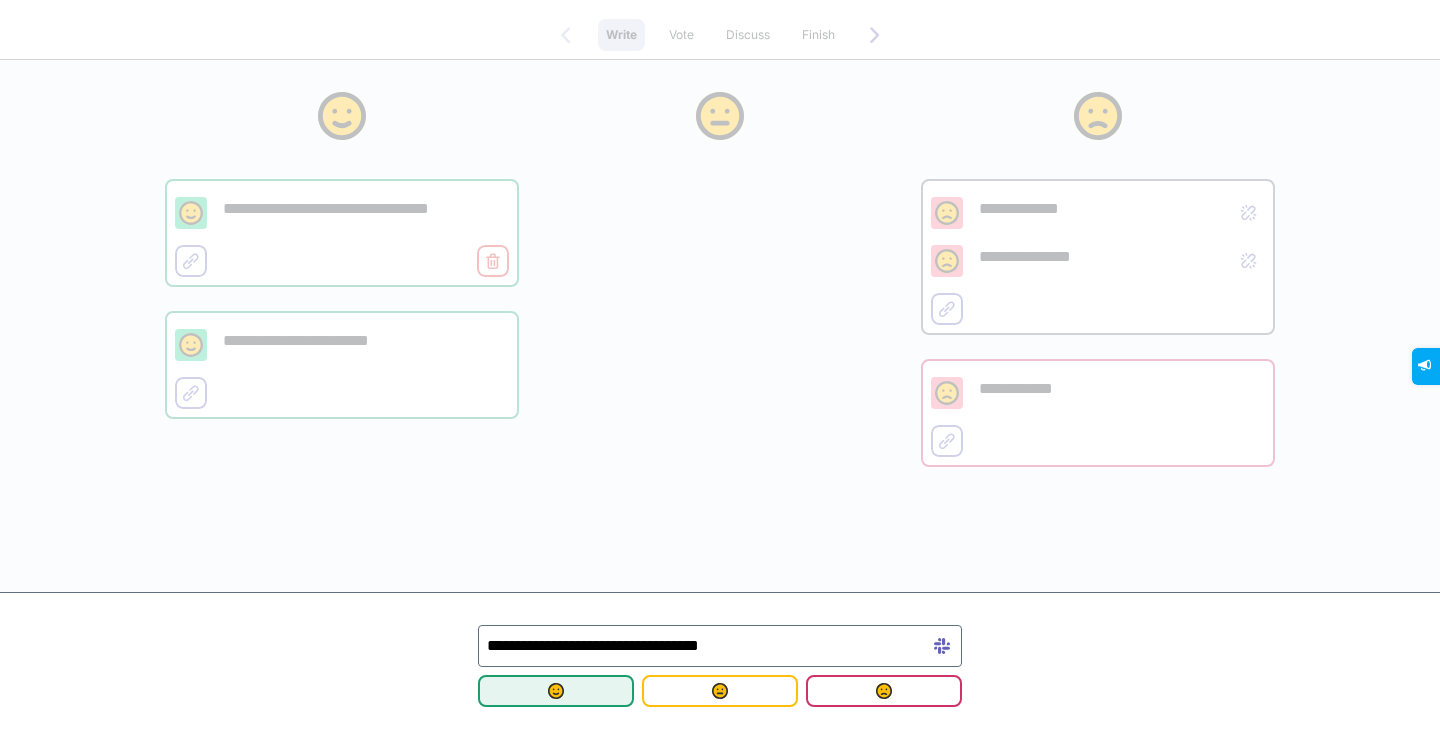 type on "**********" 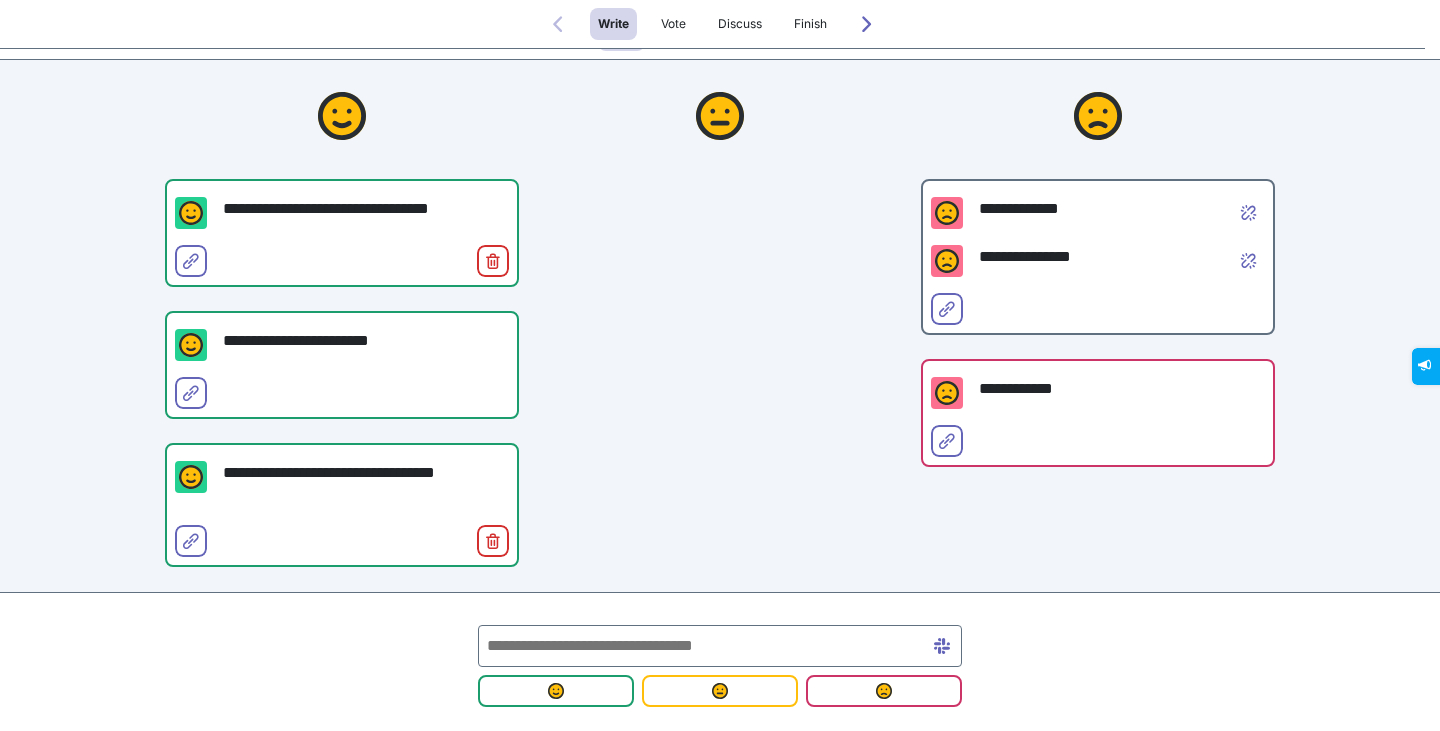scroll, scrollTop: 150, scrollLeft: 0, axis: vertical 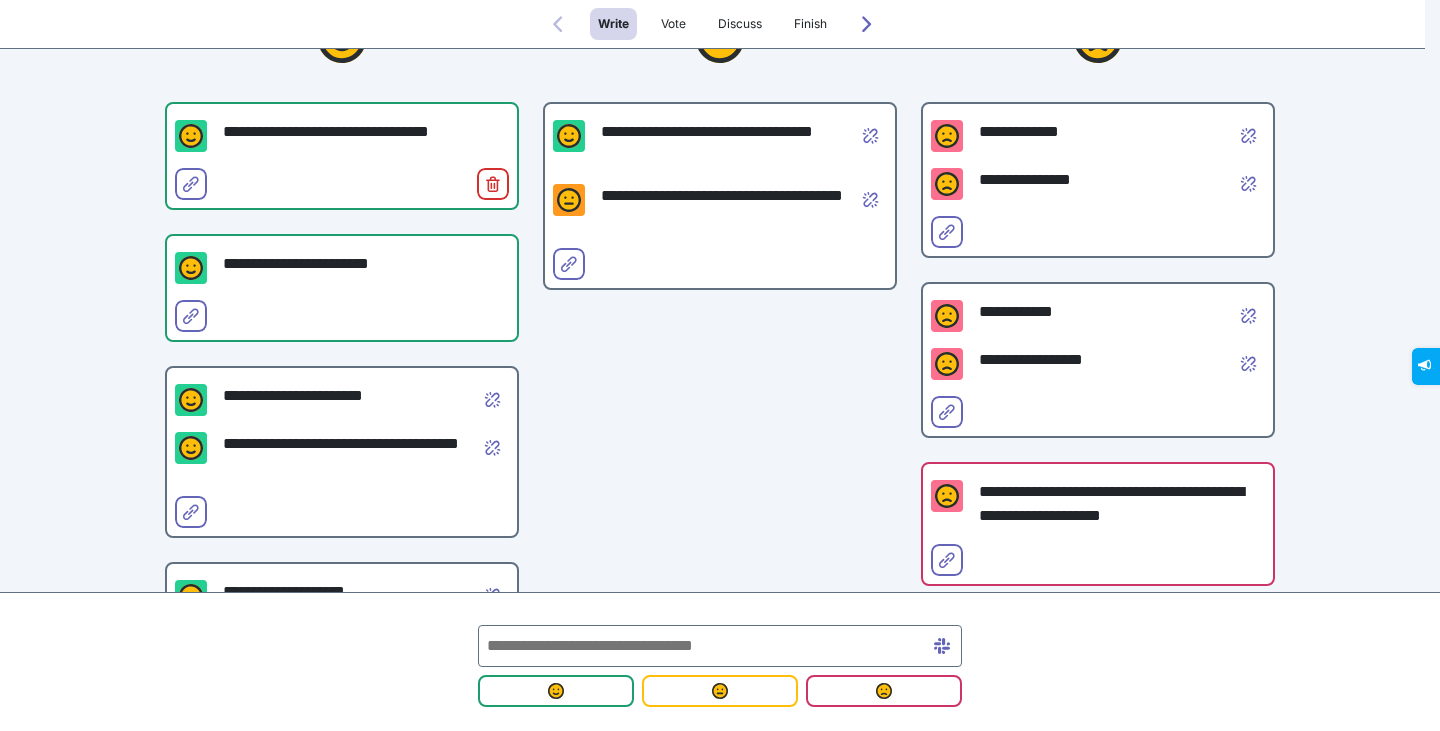 click on "**********" at bounding box center (720, 453) 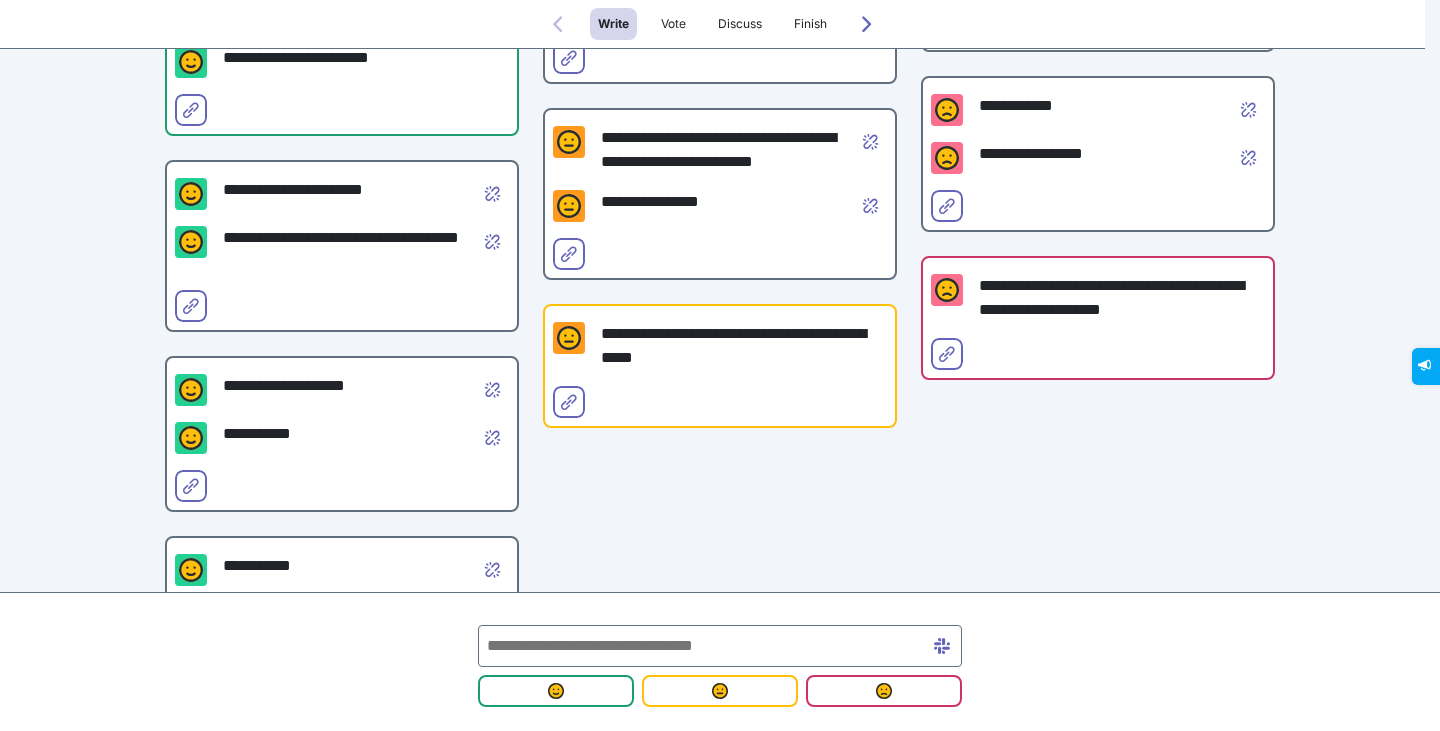 scroll, scrollTop: 340, scrollLeft: 0, axis: vertical 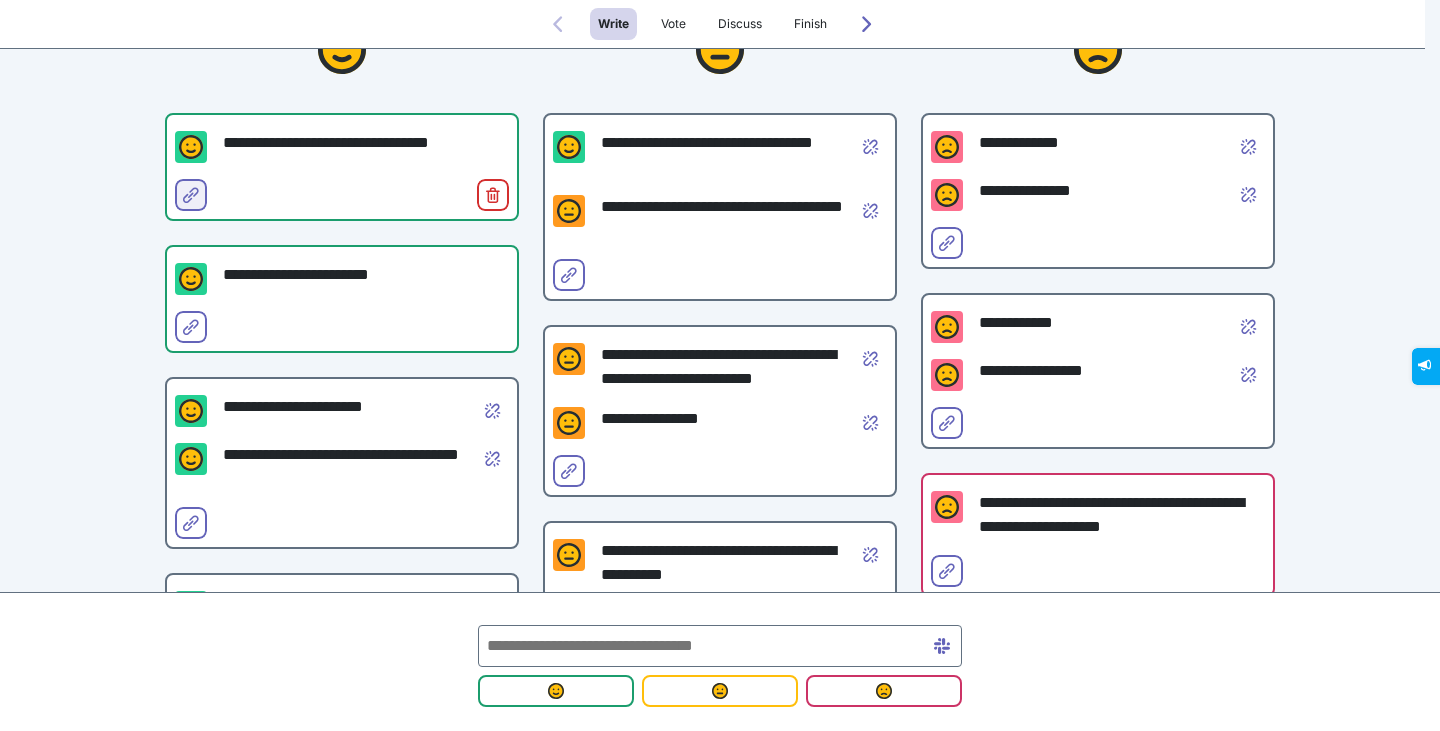 click on "Select for merge" at bounding box center [191, 195] 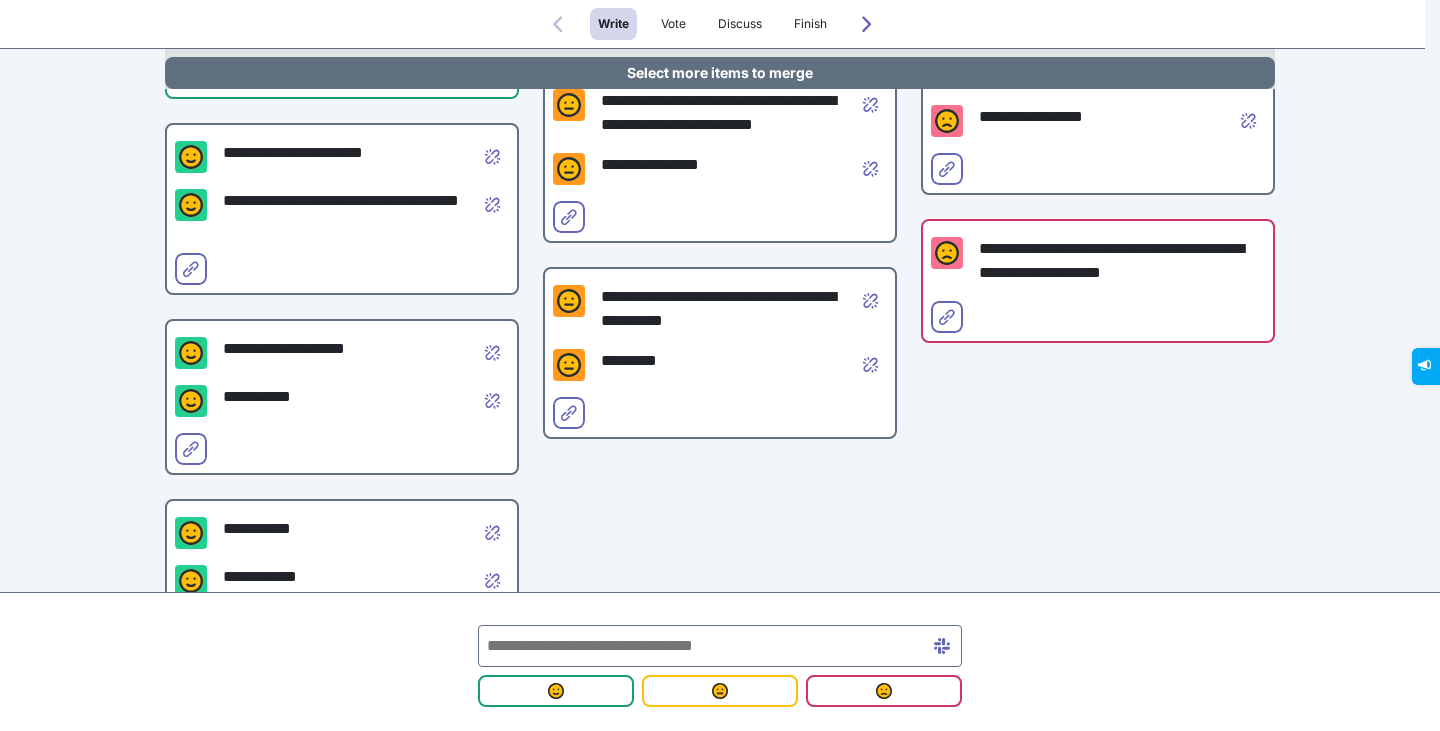 scroll, scrollTop: 411, scrollLeft: 0, axis: vertical 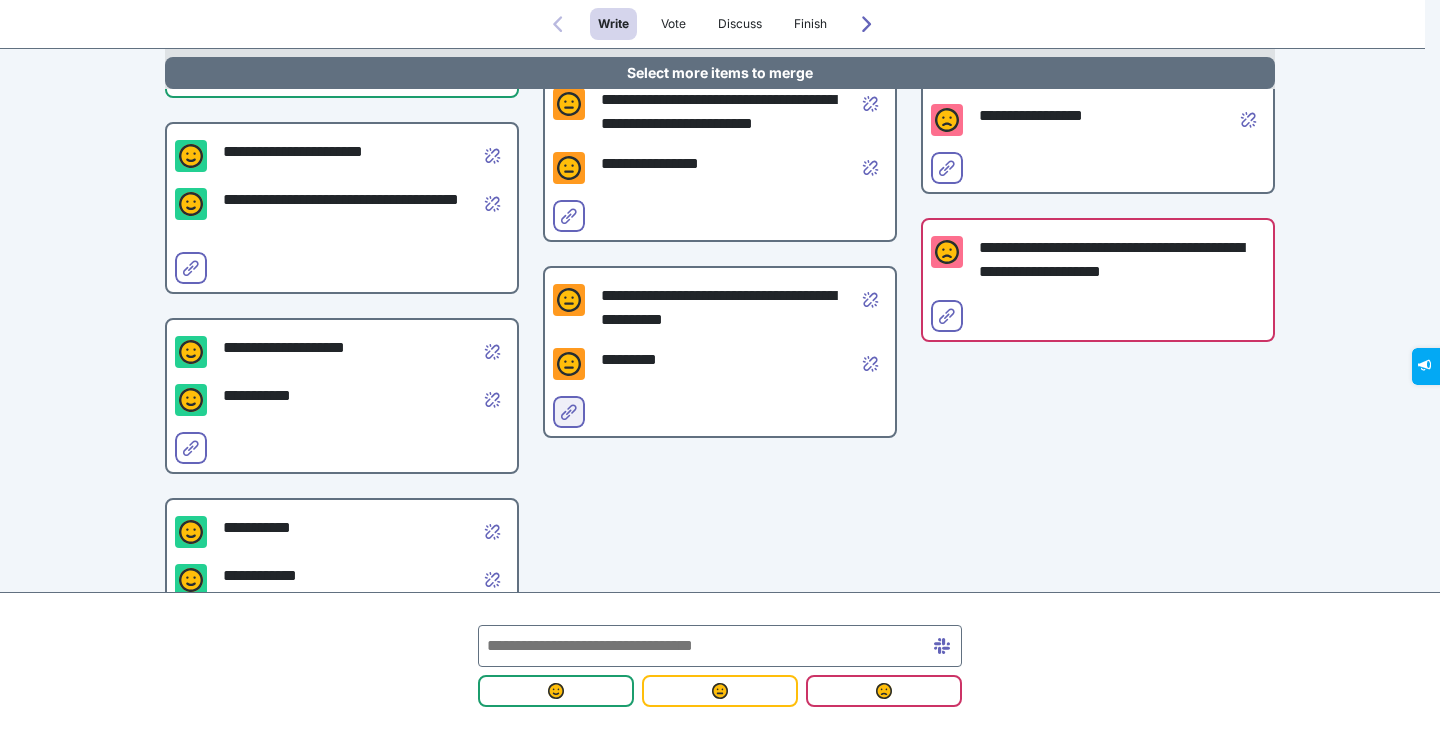 click on "Select for merge" at bounding box center [569, 412] 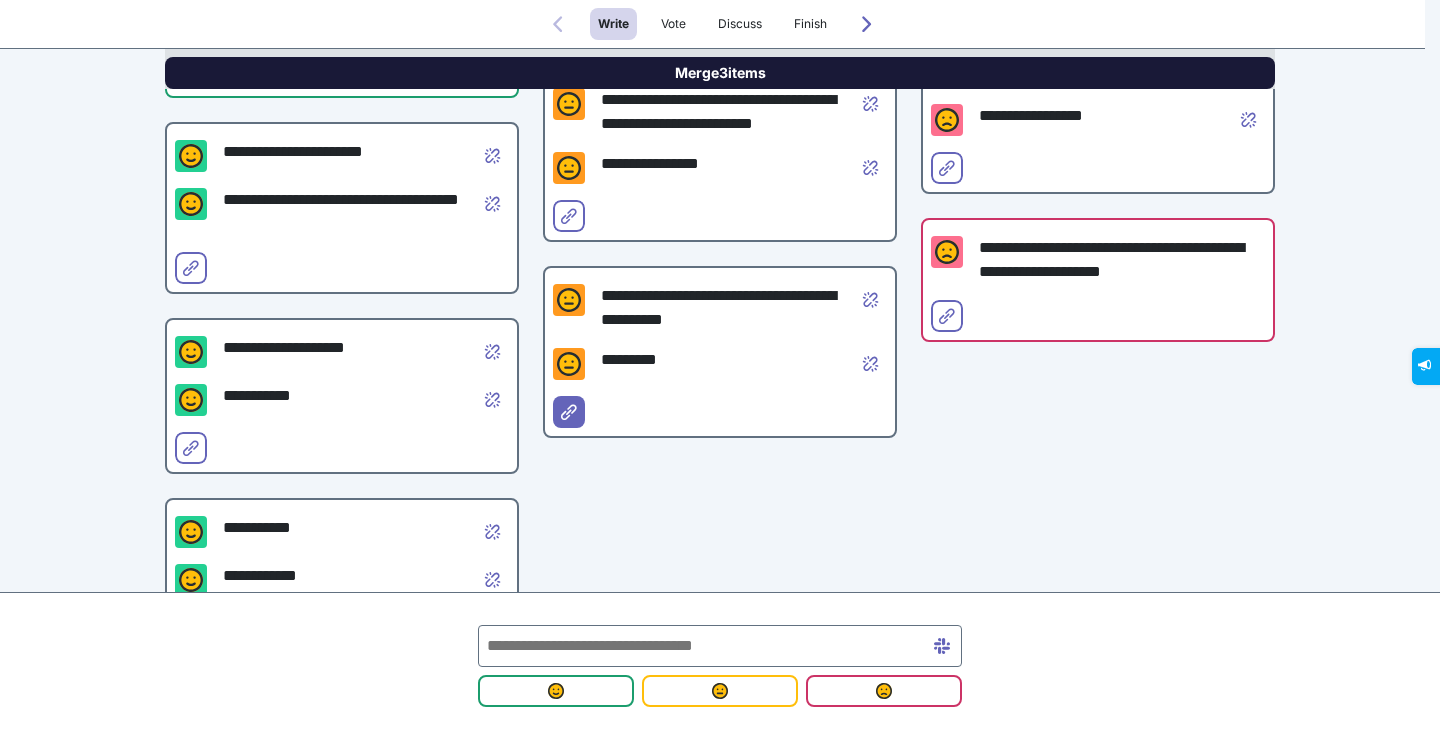 click on "Merge  3  items" at bounding box center (720, 73) 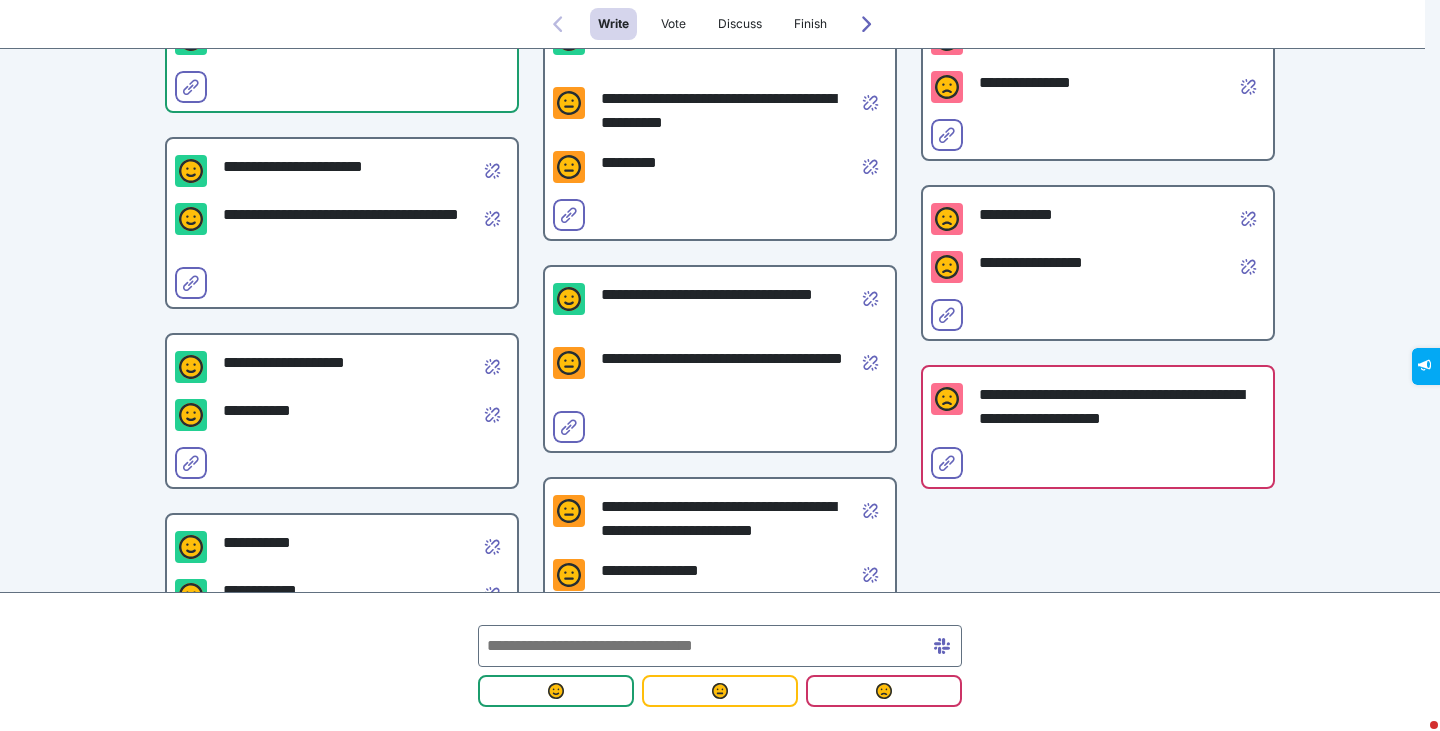 scroll, scrollTop: 222, scrollLeft: 0, axis: vertical 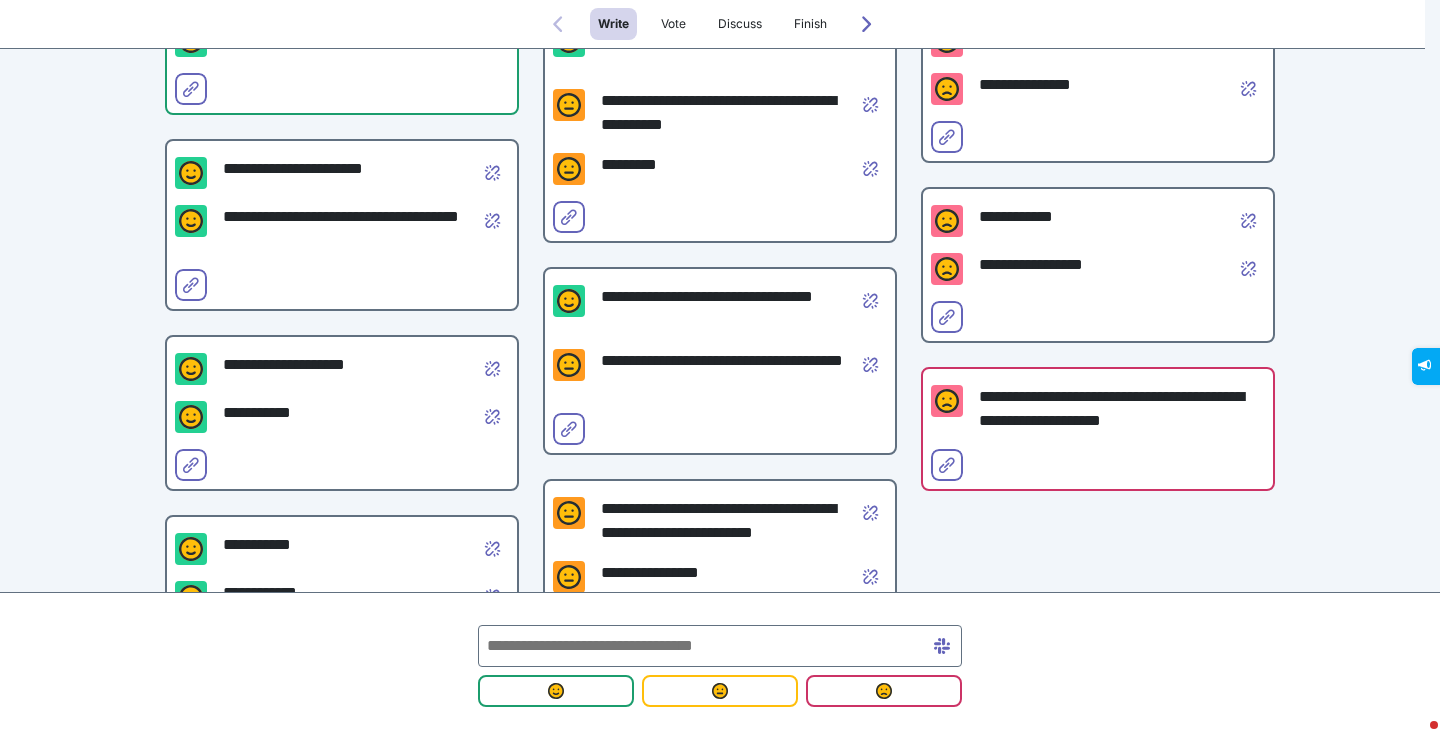 click on "**********" at bounding box center [720, 640] 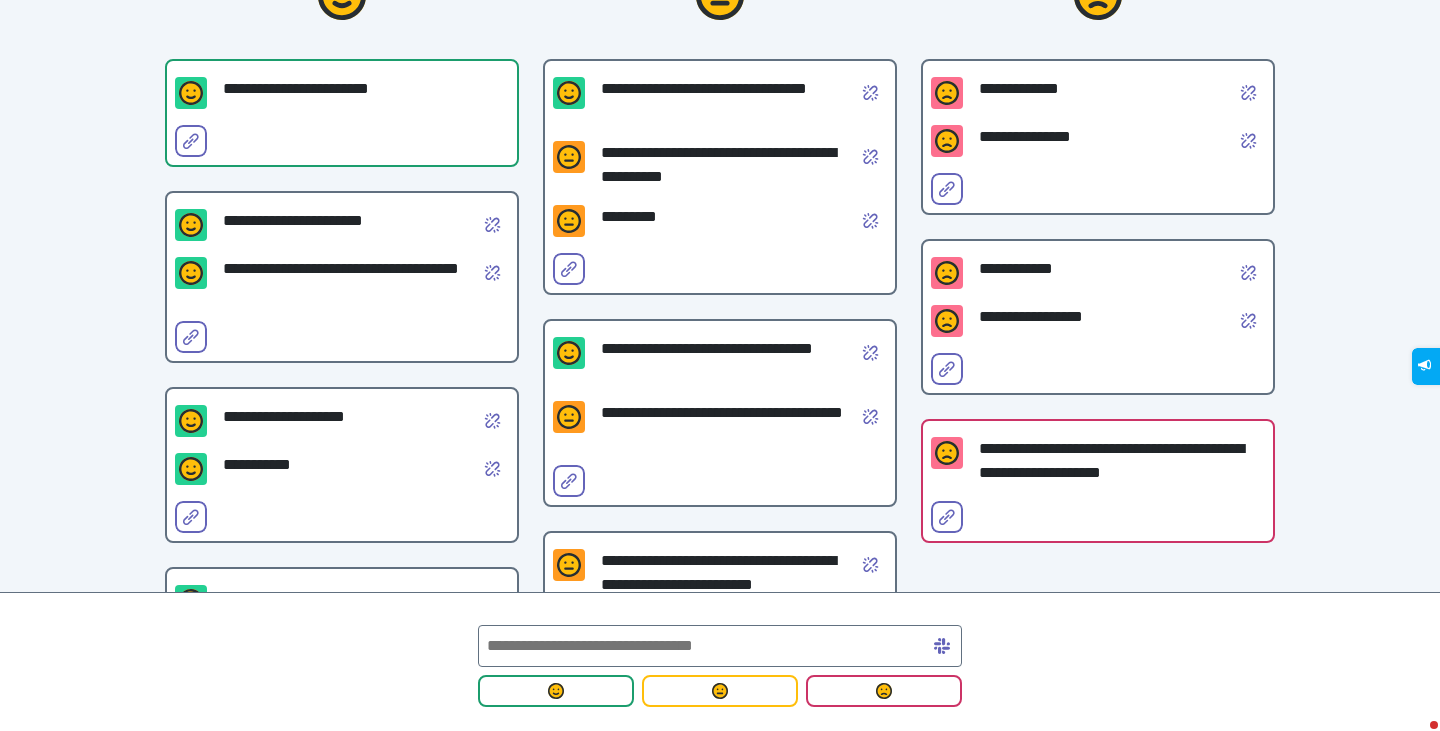 scroll, scrollTop: 0, scrollLeft: 0, axis: both 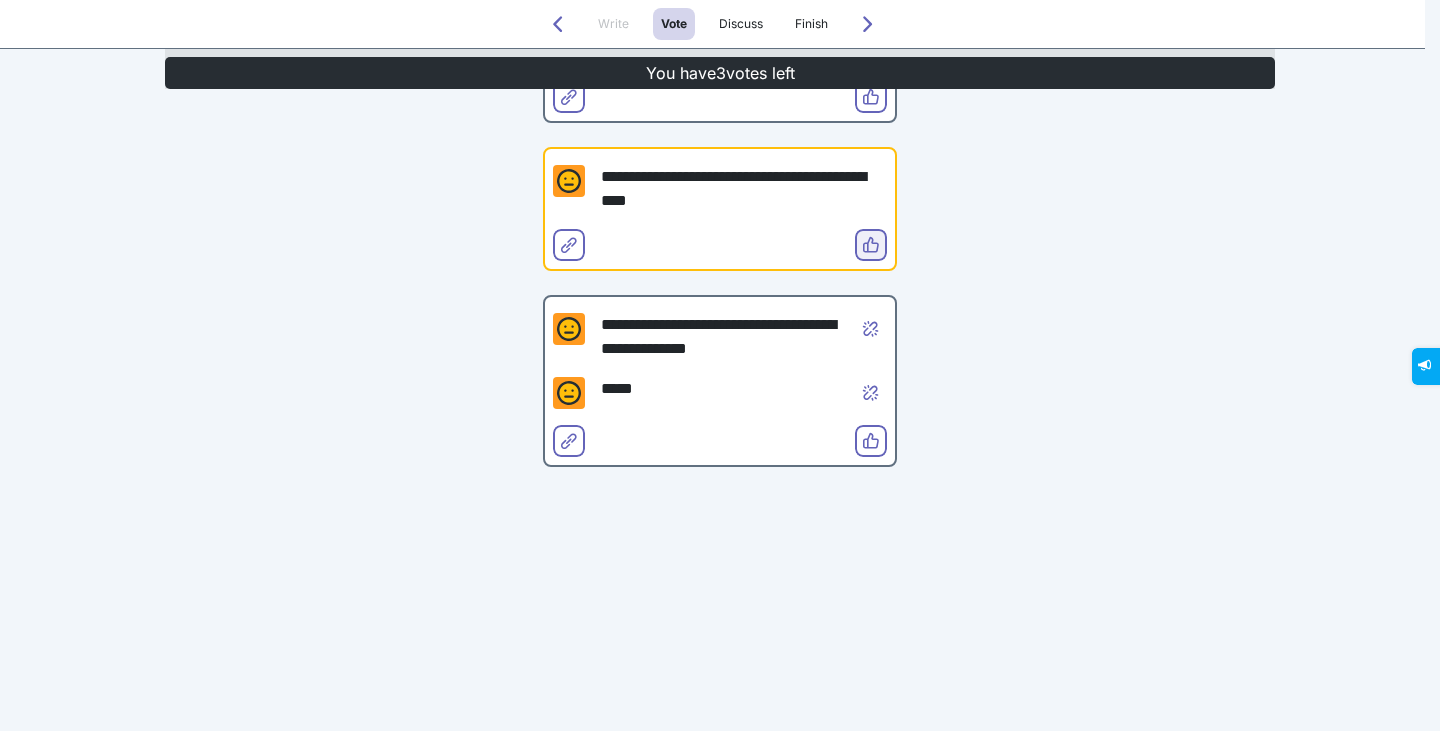 click on "Vote" at bounding box center [871, 245] 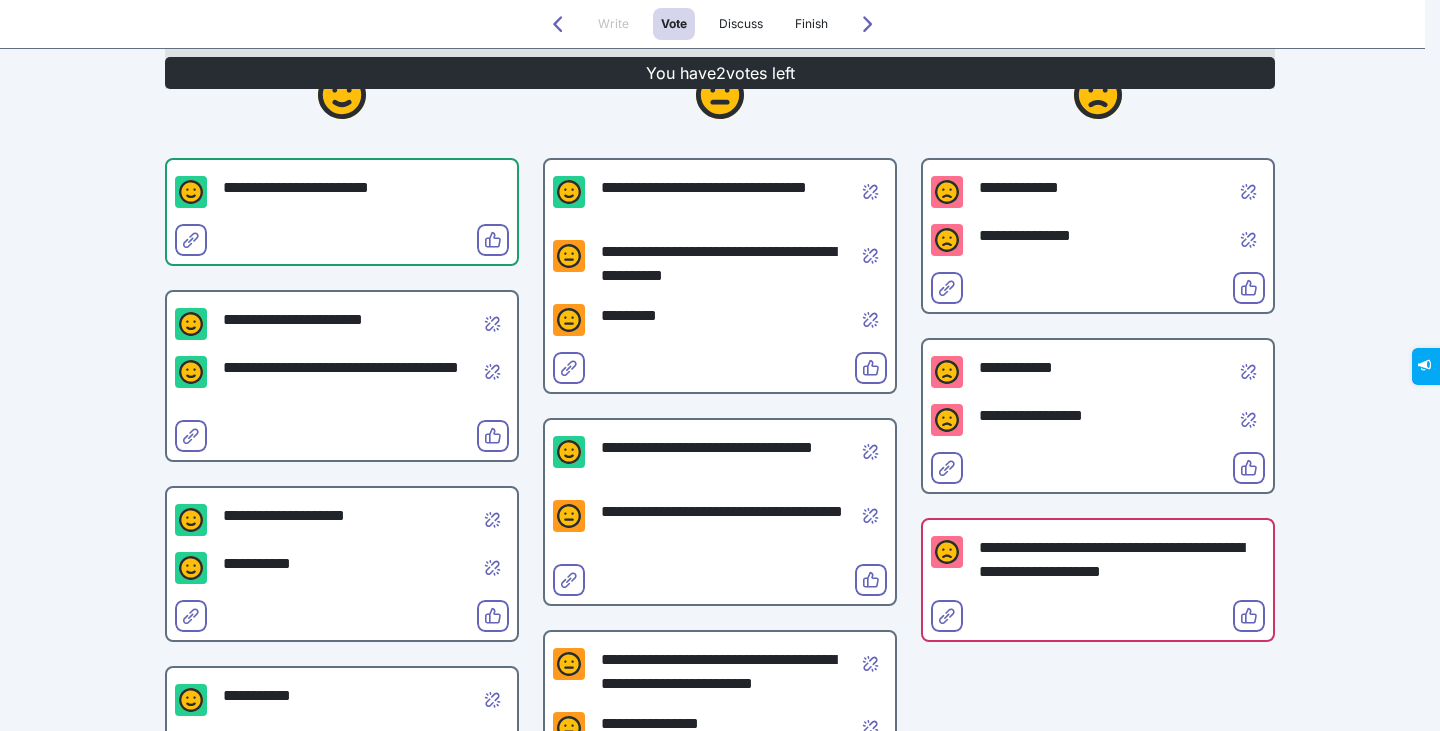 scroll, scrollTop: 102, scrollLeft: 0, axis: vertical 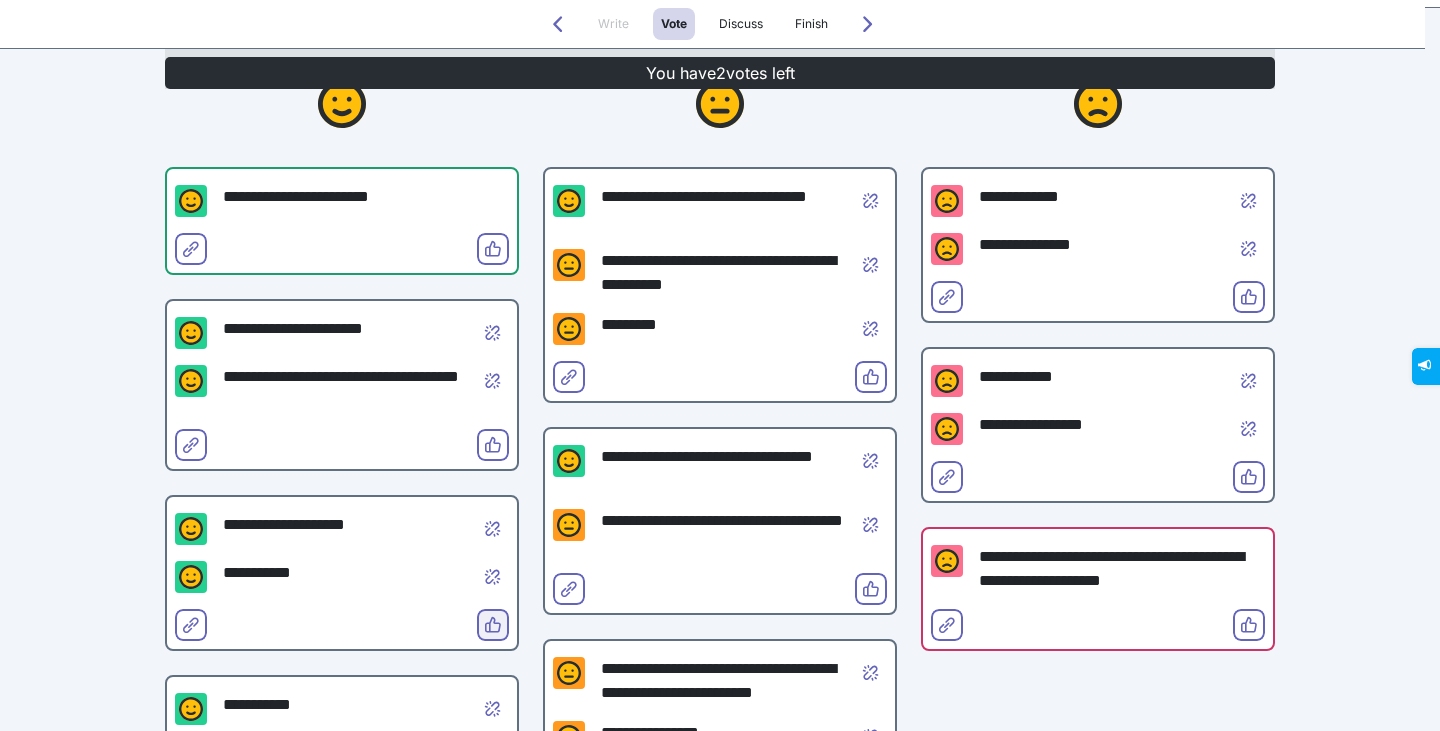 click on "Vote" at bounding box center [493, 625] 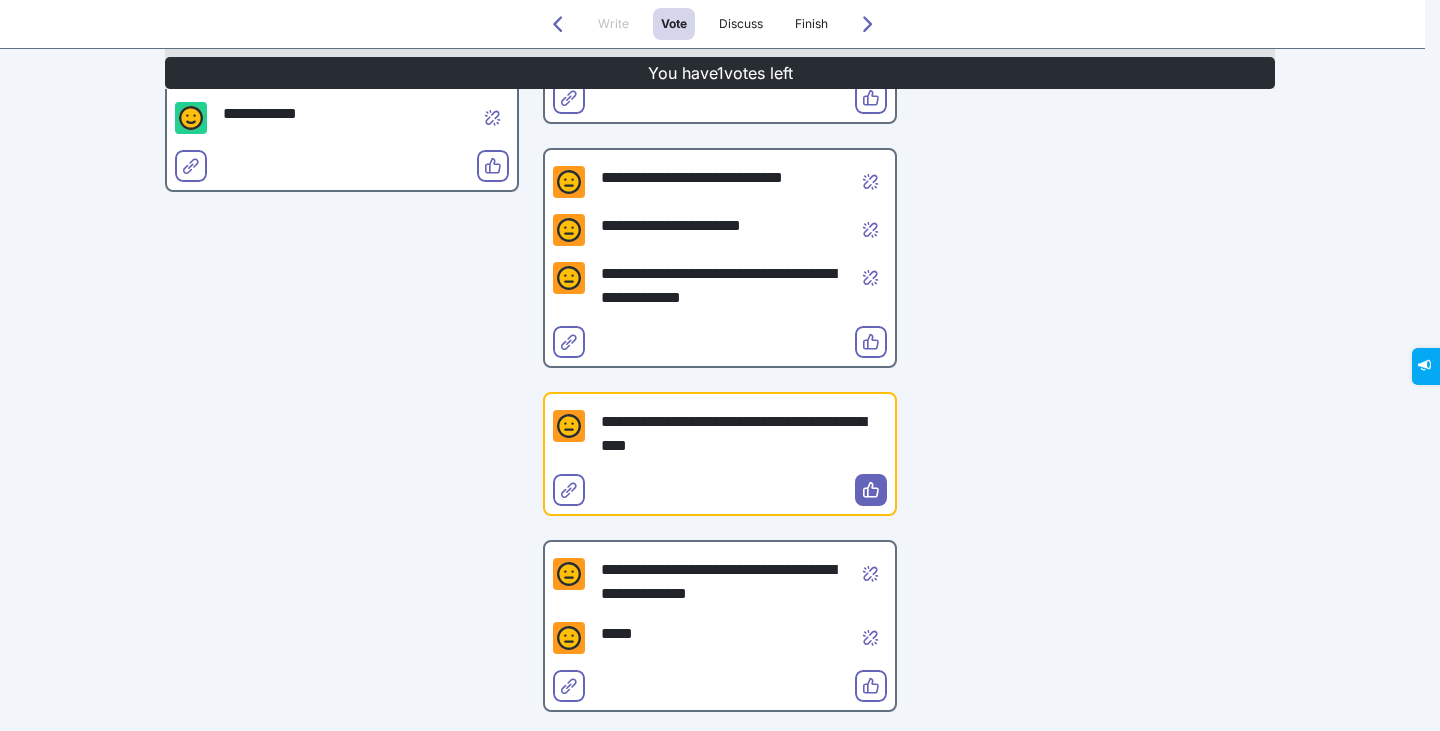 scroll, scrollTop: 790, scrollLeft: 0, axis: vertical 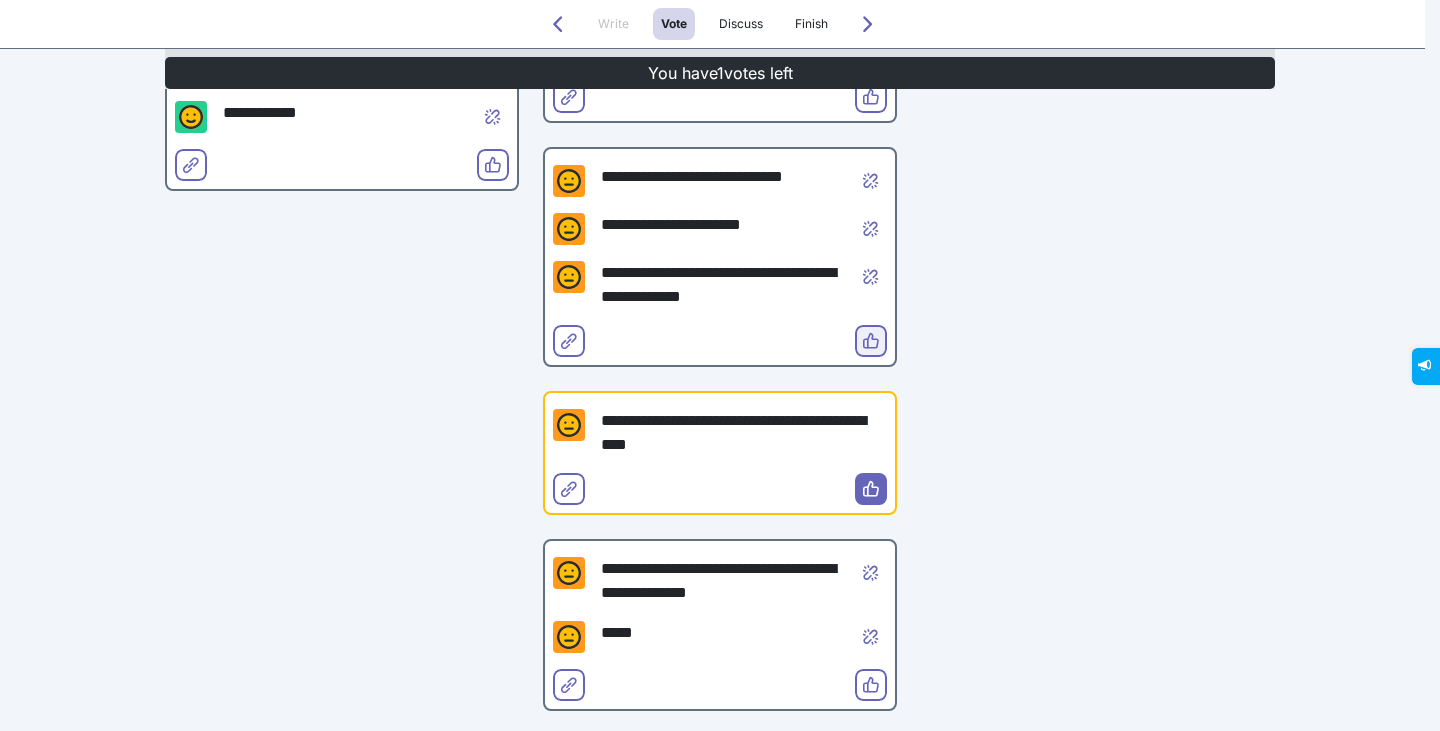 click on "Vote" at bounding box center [871, 341] 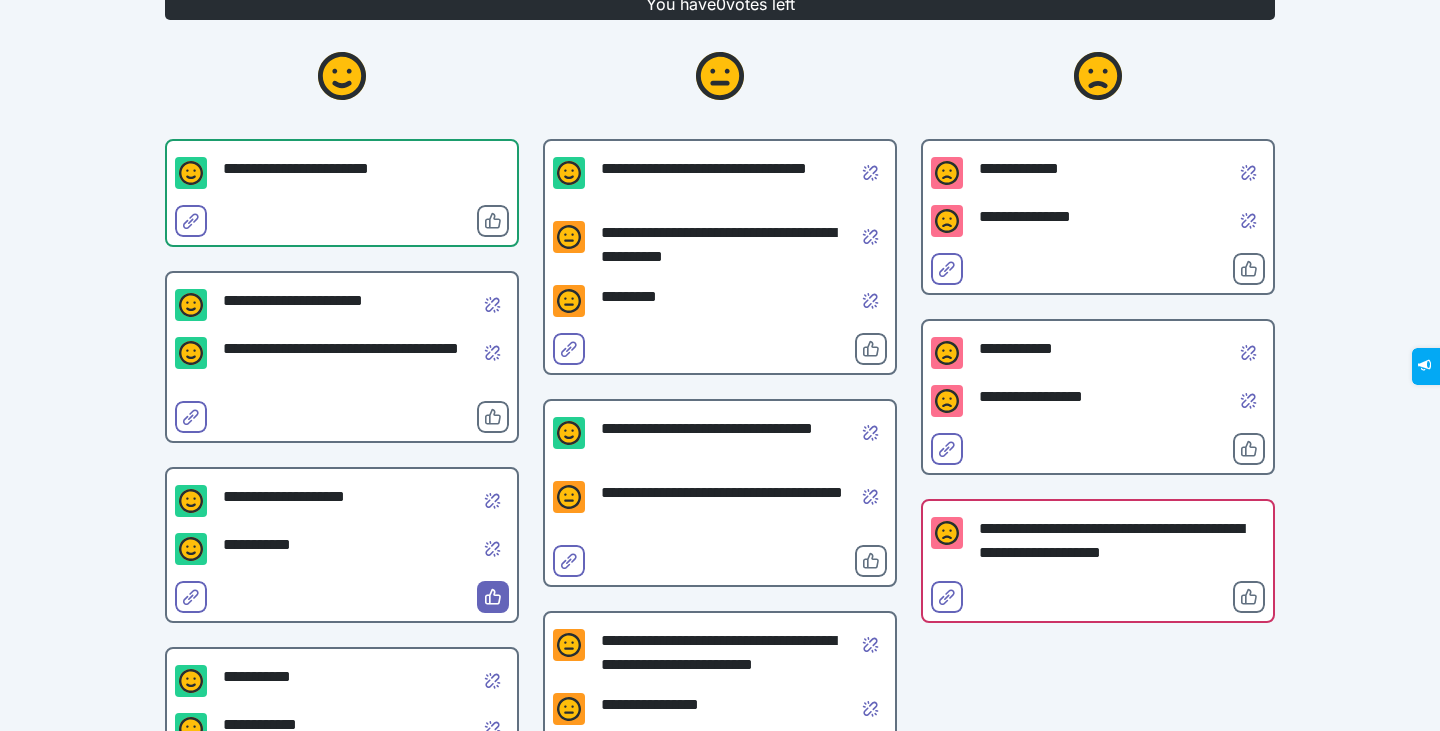 scroll, scrollTop: 0, scrollLeft: 0, axis: both 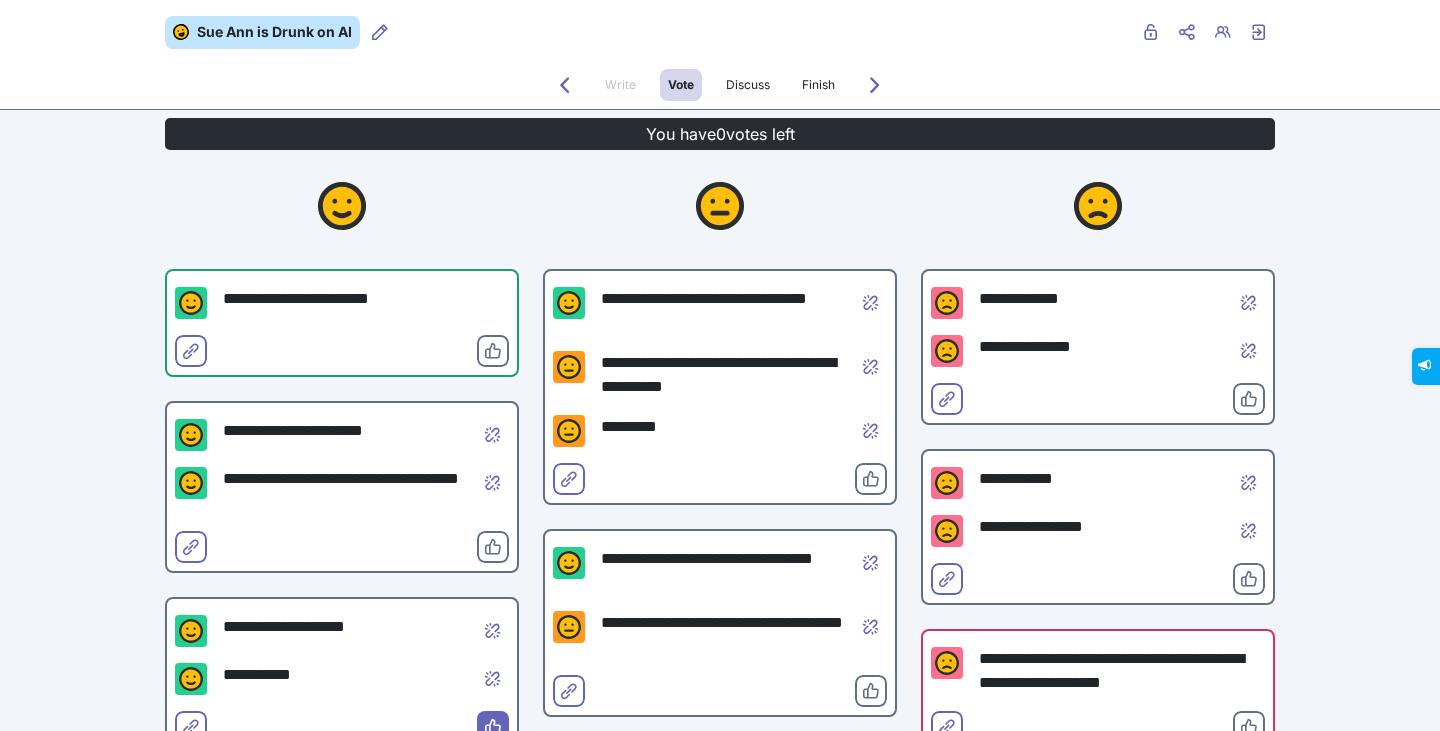 drag, startPoint x: 1288, startPoint y: 10, endPoint x: 1281, endPoint y: 55, distance: 45.54119 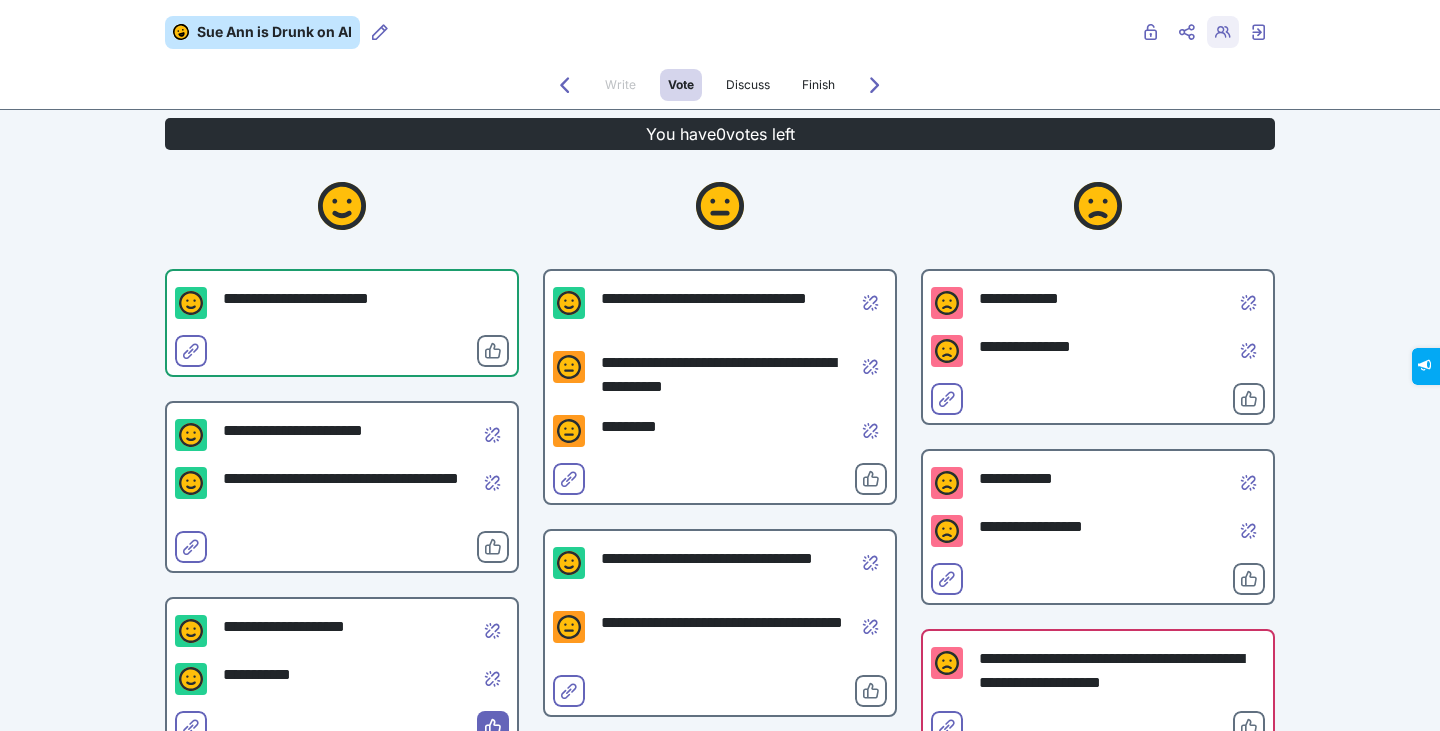 click on "Retro users" at bounding box center (1223, 48) 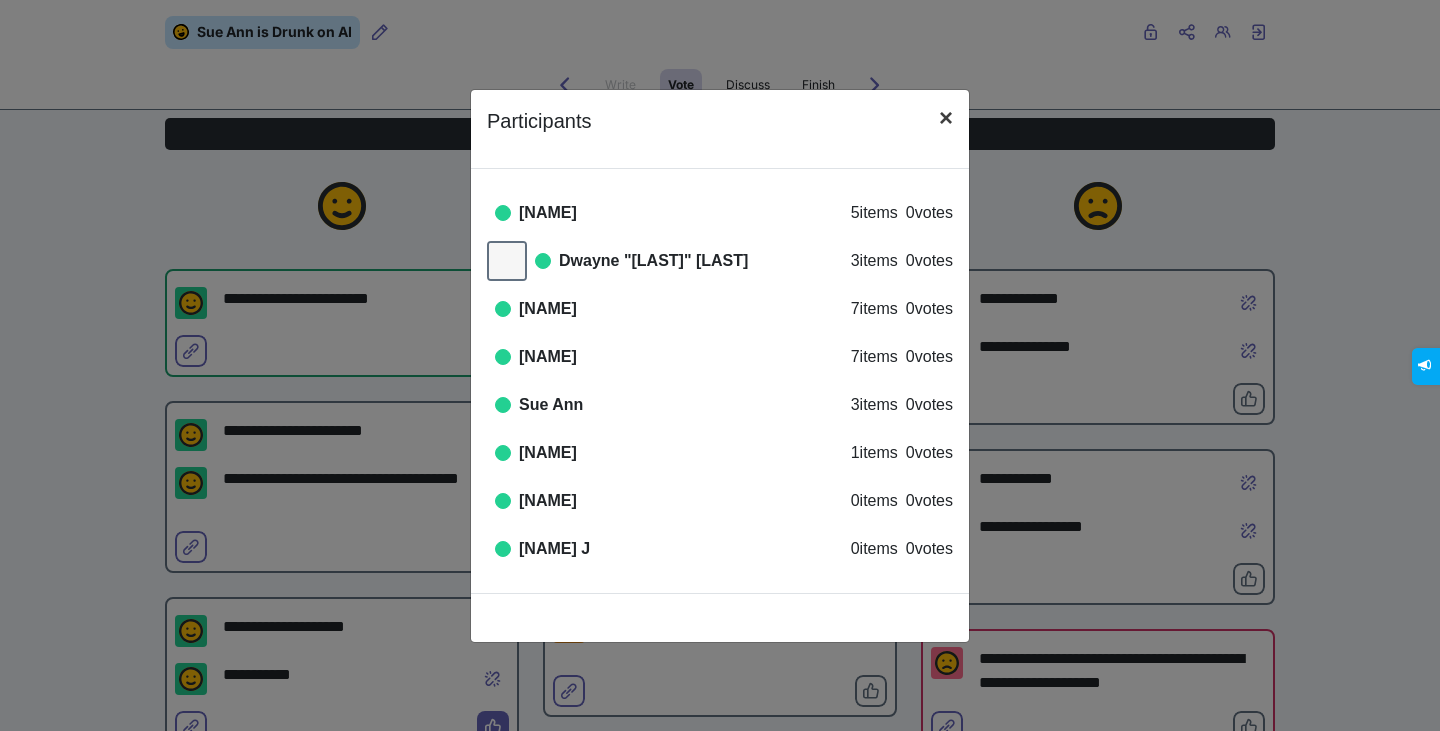 click on "×" at bounding box center (946, 117) 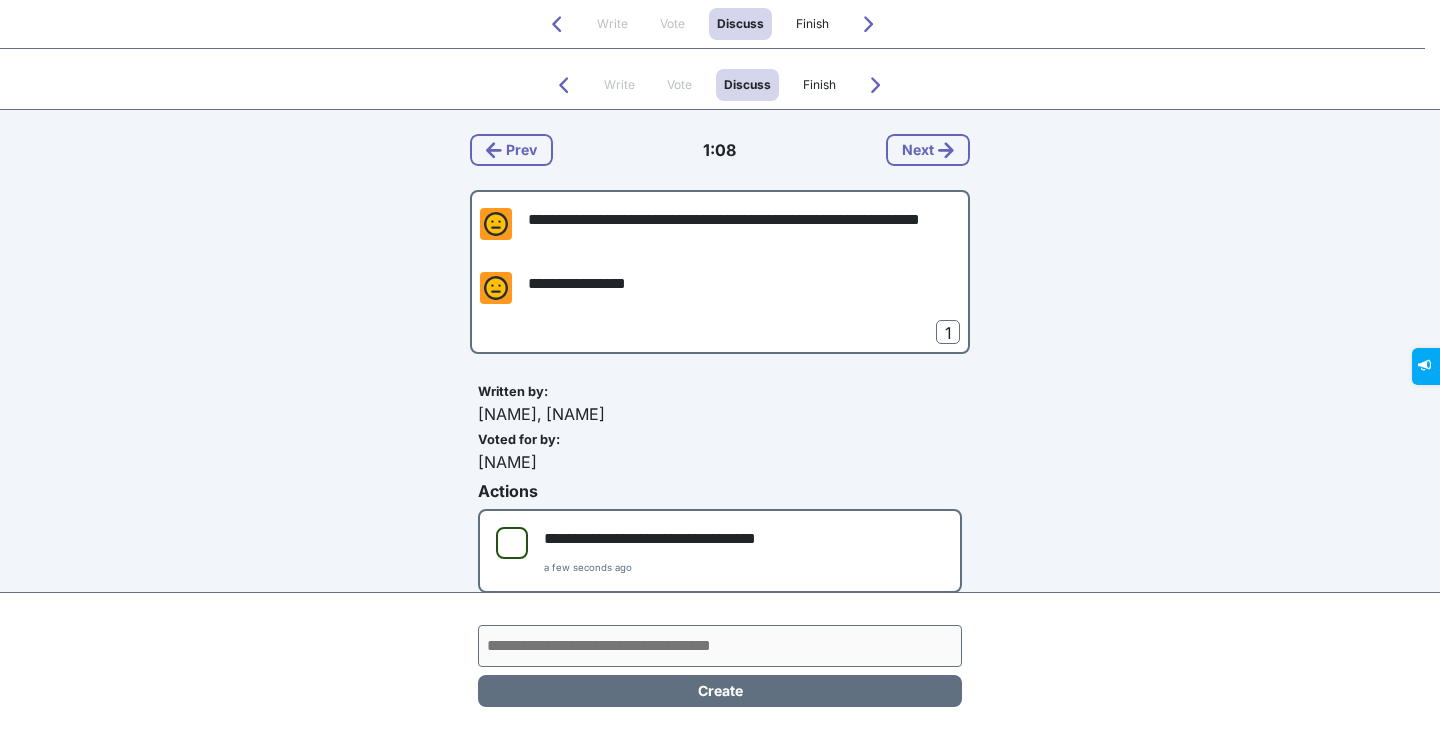 scroll, scrollTop: 117, scrollLeft: 0, axis: vertical 